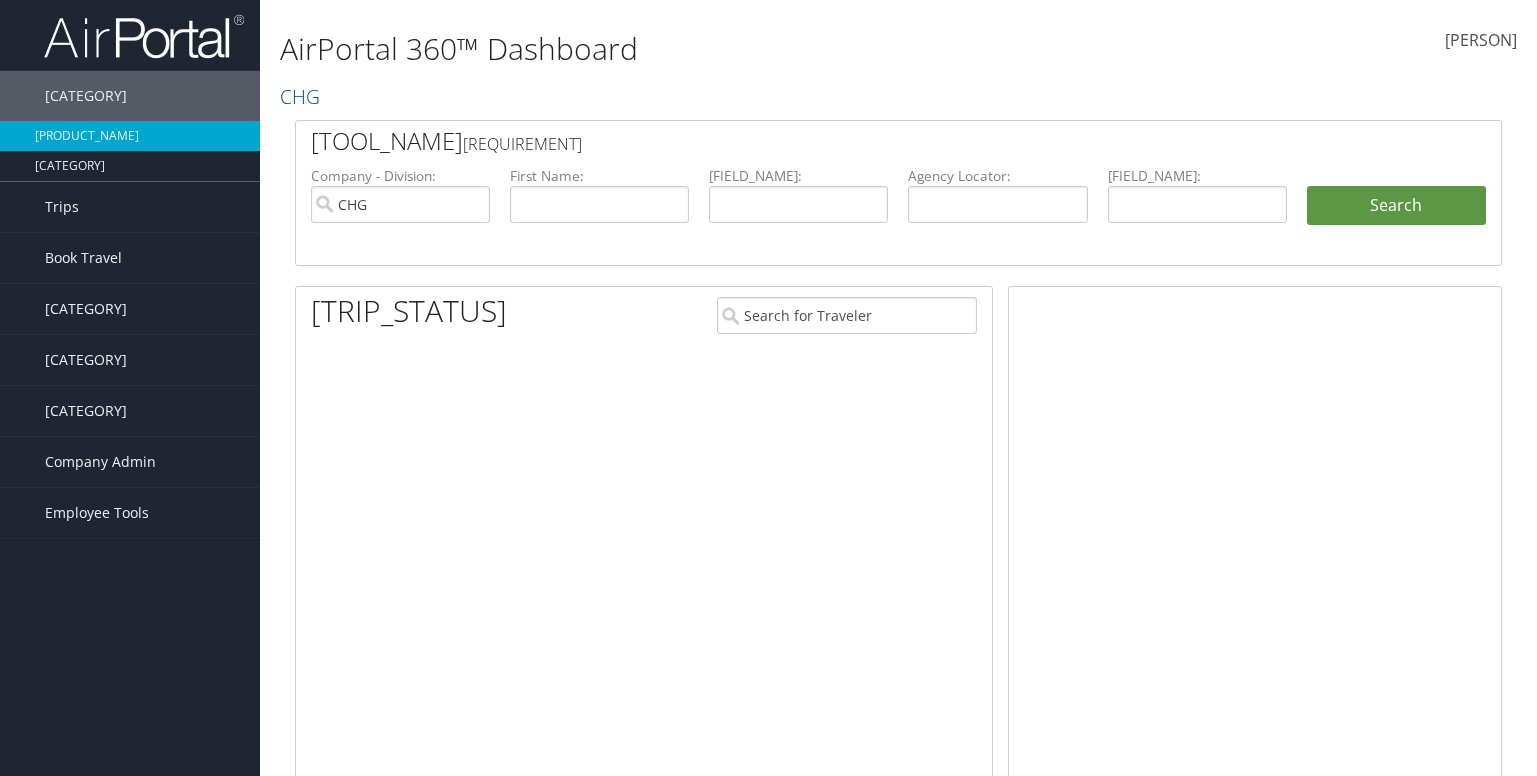 scroll, scrollTop: 0, scrollLeft: 0, axis: both 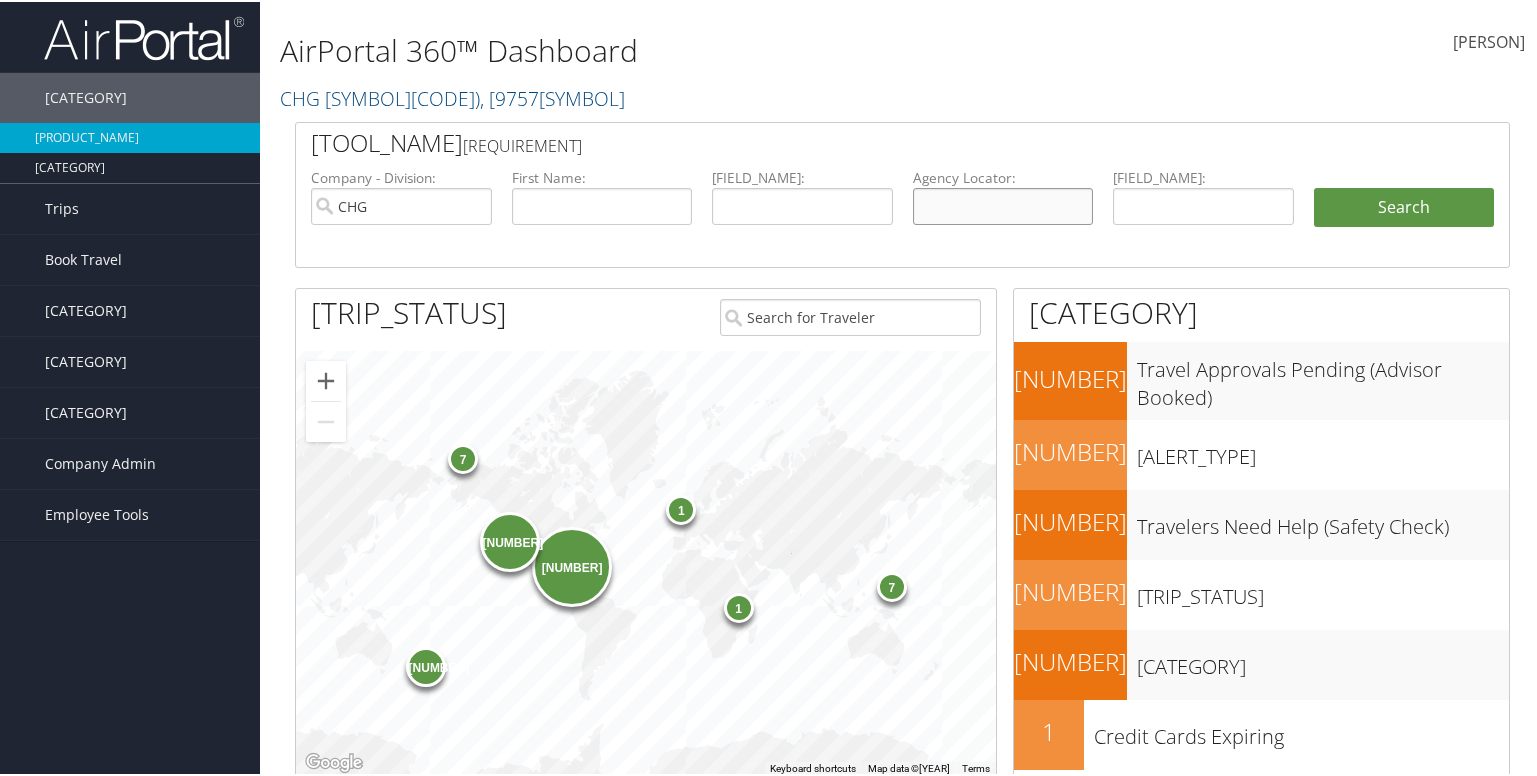 drag, startPoint x: 1005, startPoint y: 192, endPoint x: 999, endPoint y: 208, distance: 17.088007 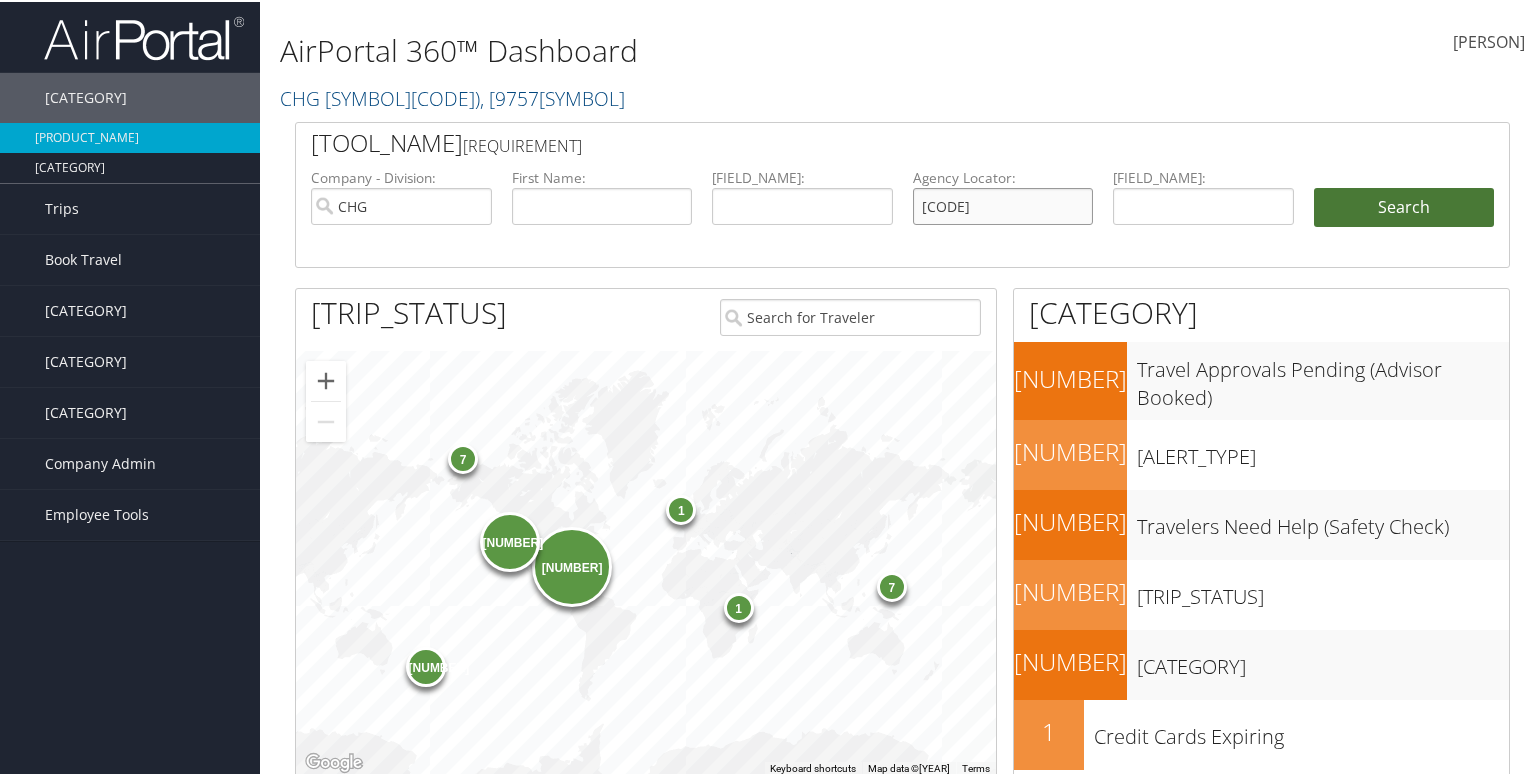 type on "QOFALA" 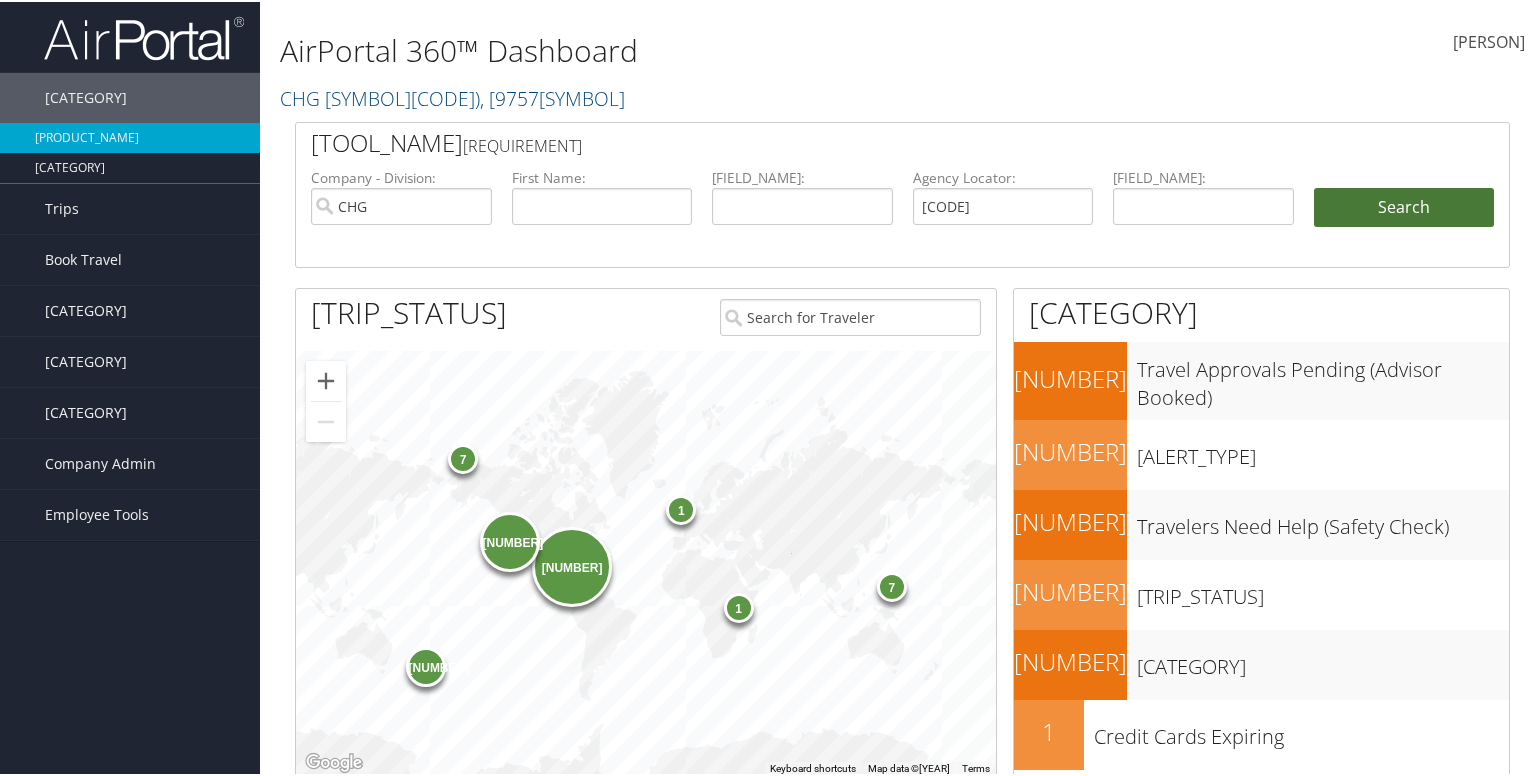 click on "Search" at bounding box center (1404, 206) 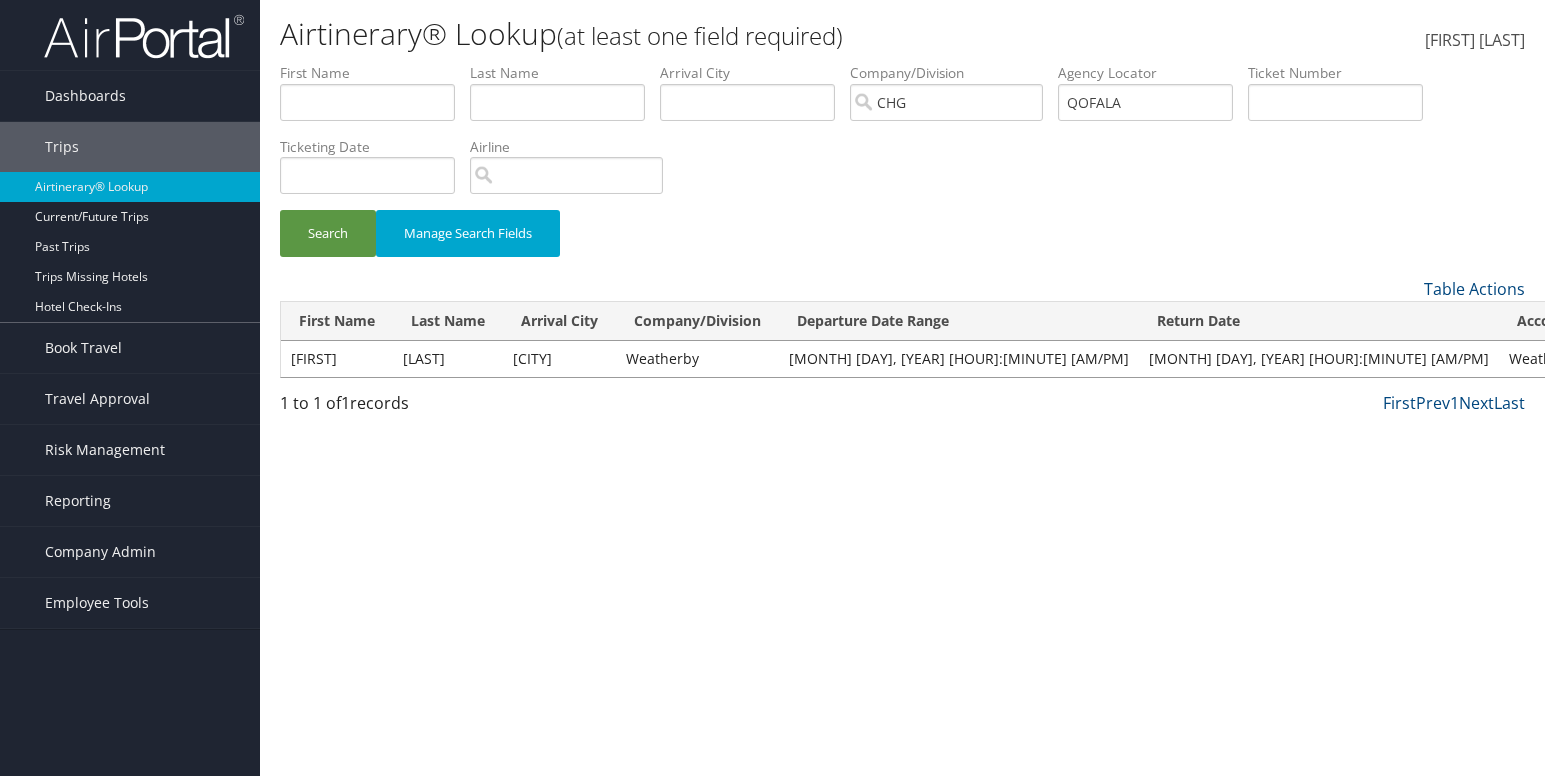 scroll, scrollTop: 0, scrollLeft: 0, axis: both 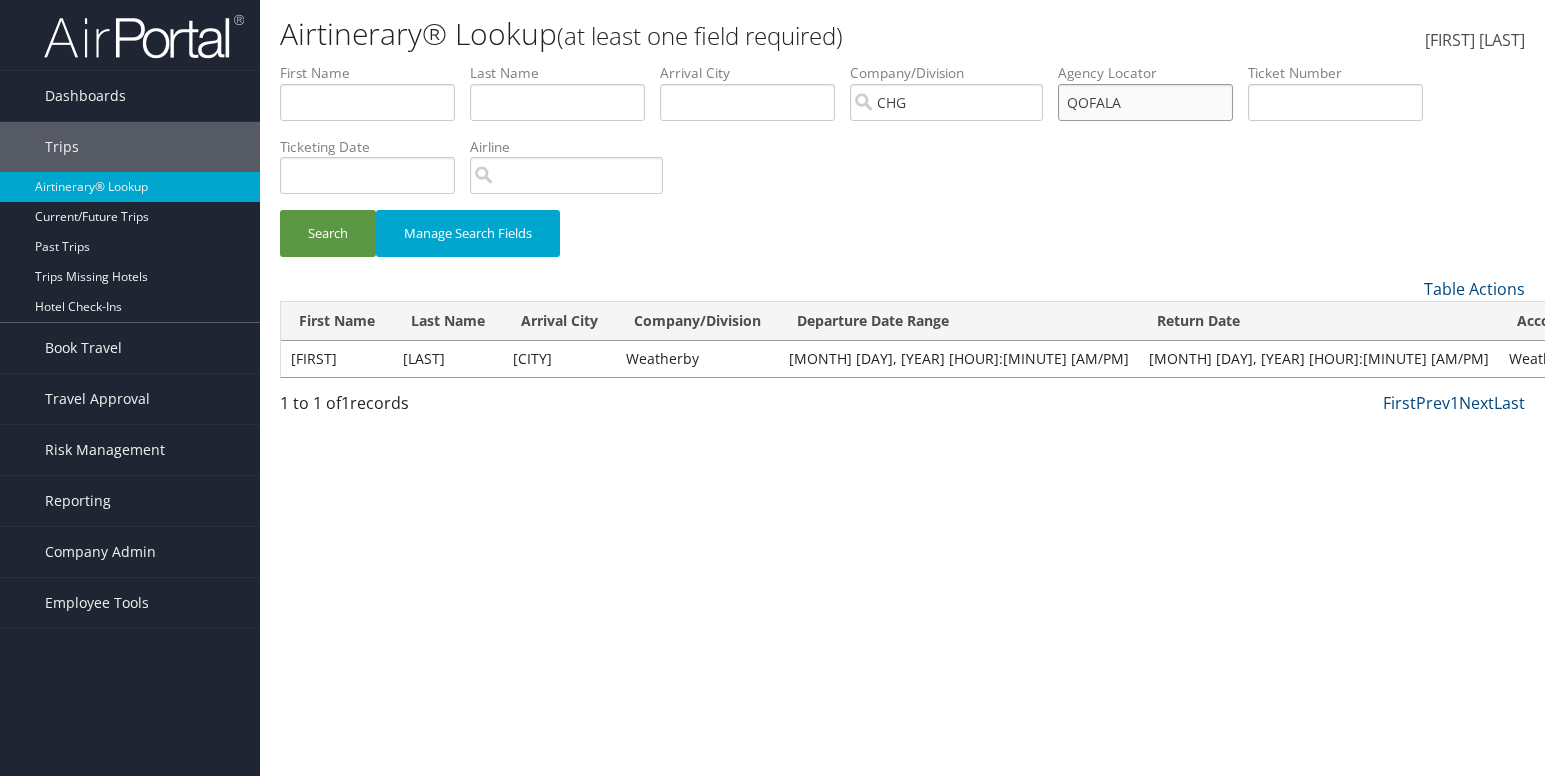 click on "QOFALA" at bounding box center [367, 102] 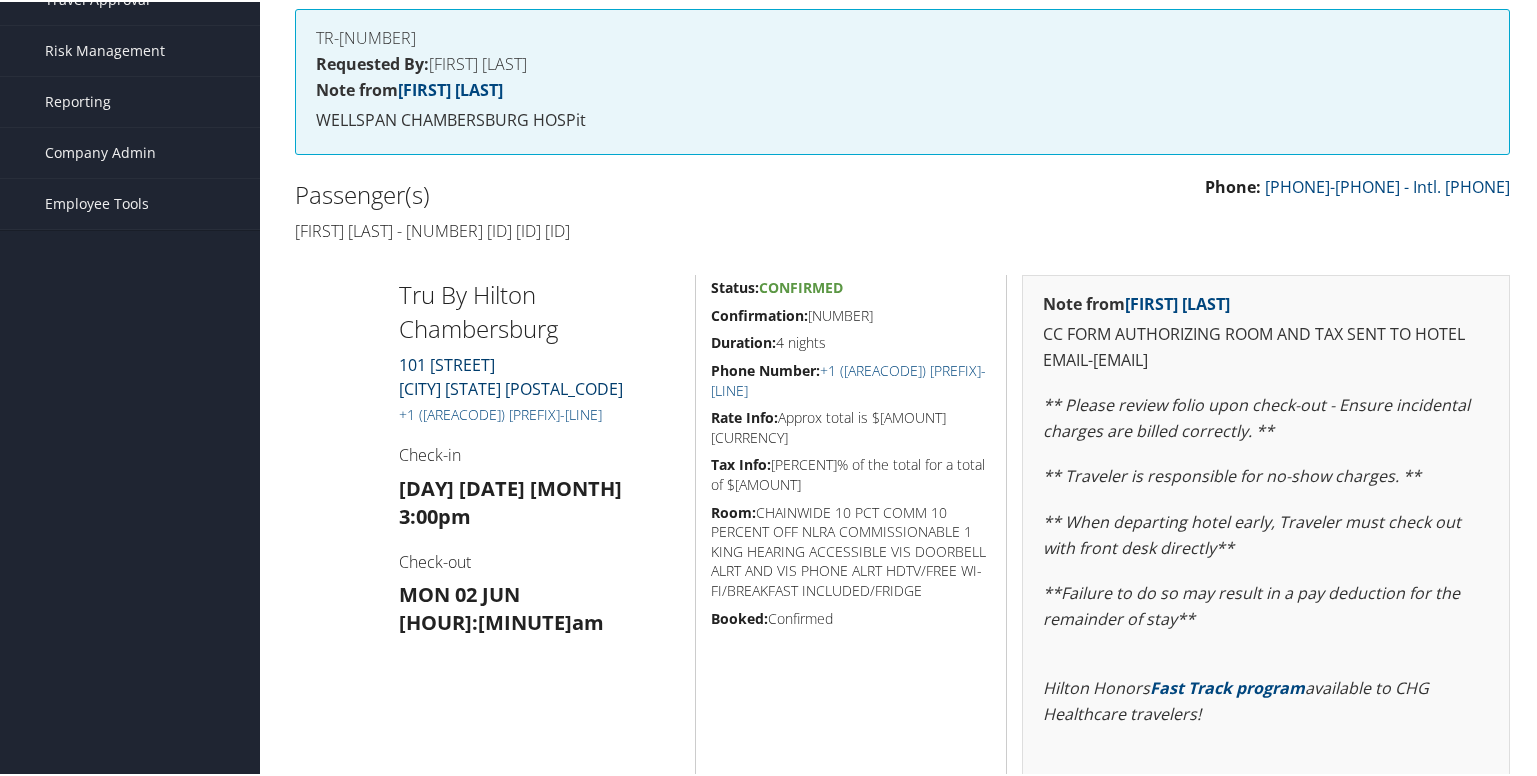 scroll, scrollTop: 300, scrollLeft: 0, axis: vertical 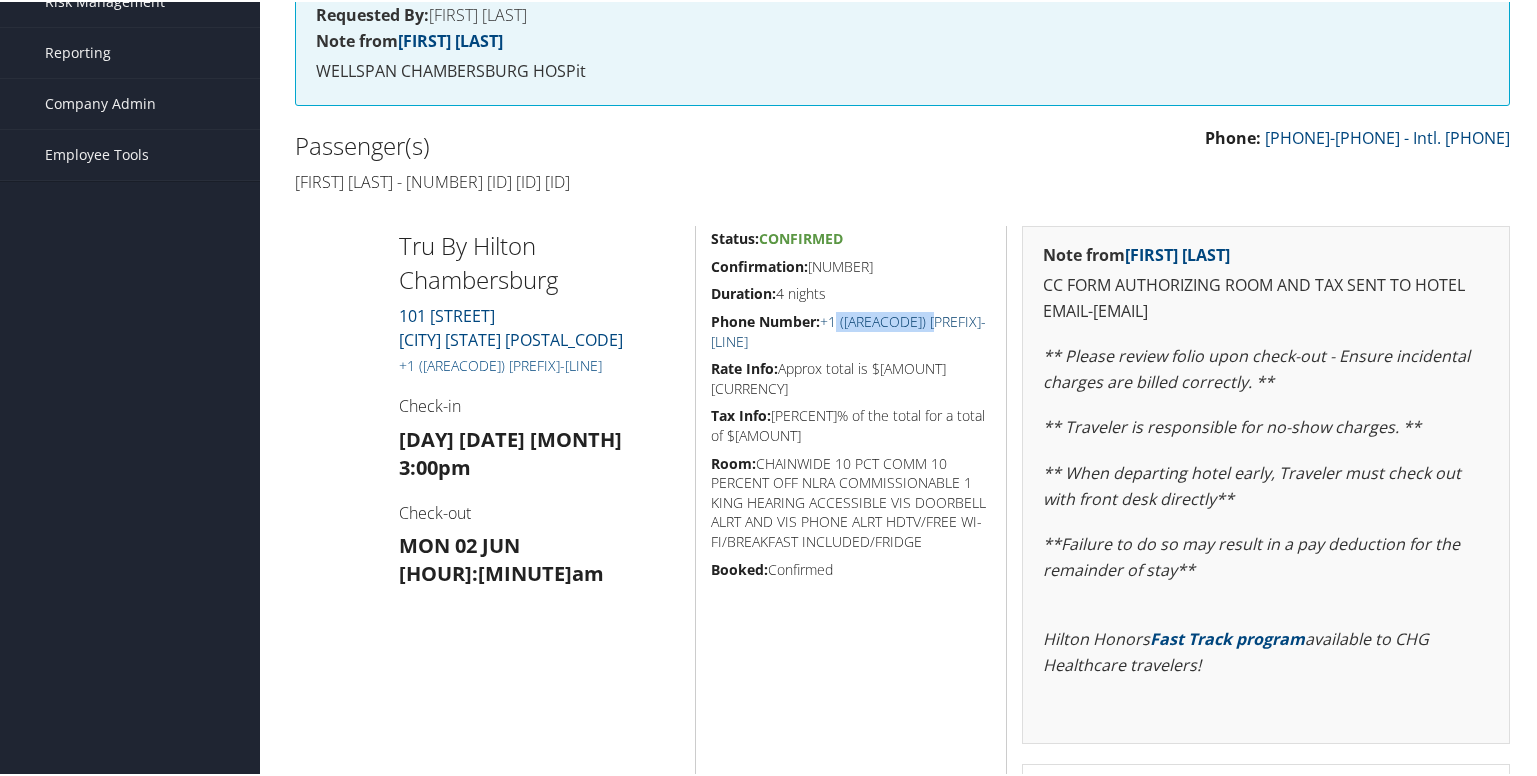 drag, startPoint x: 956, startPoint y: 325, endPoint x: 837, endPoint y: 337, distance: 119.60351 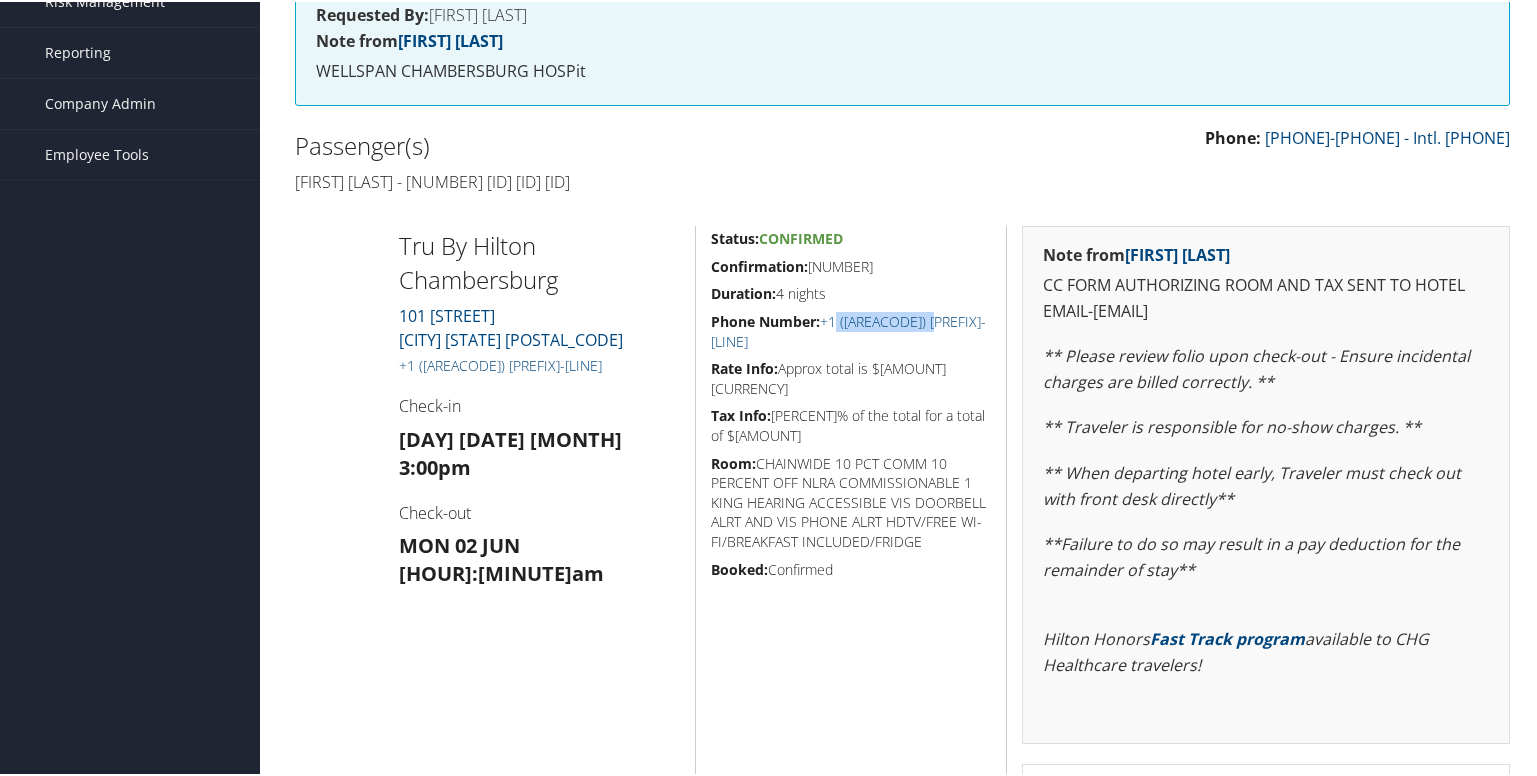 copy on "(717) 261-9792" 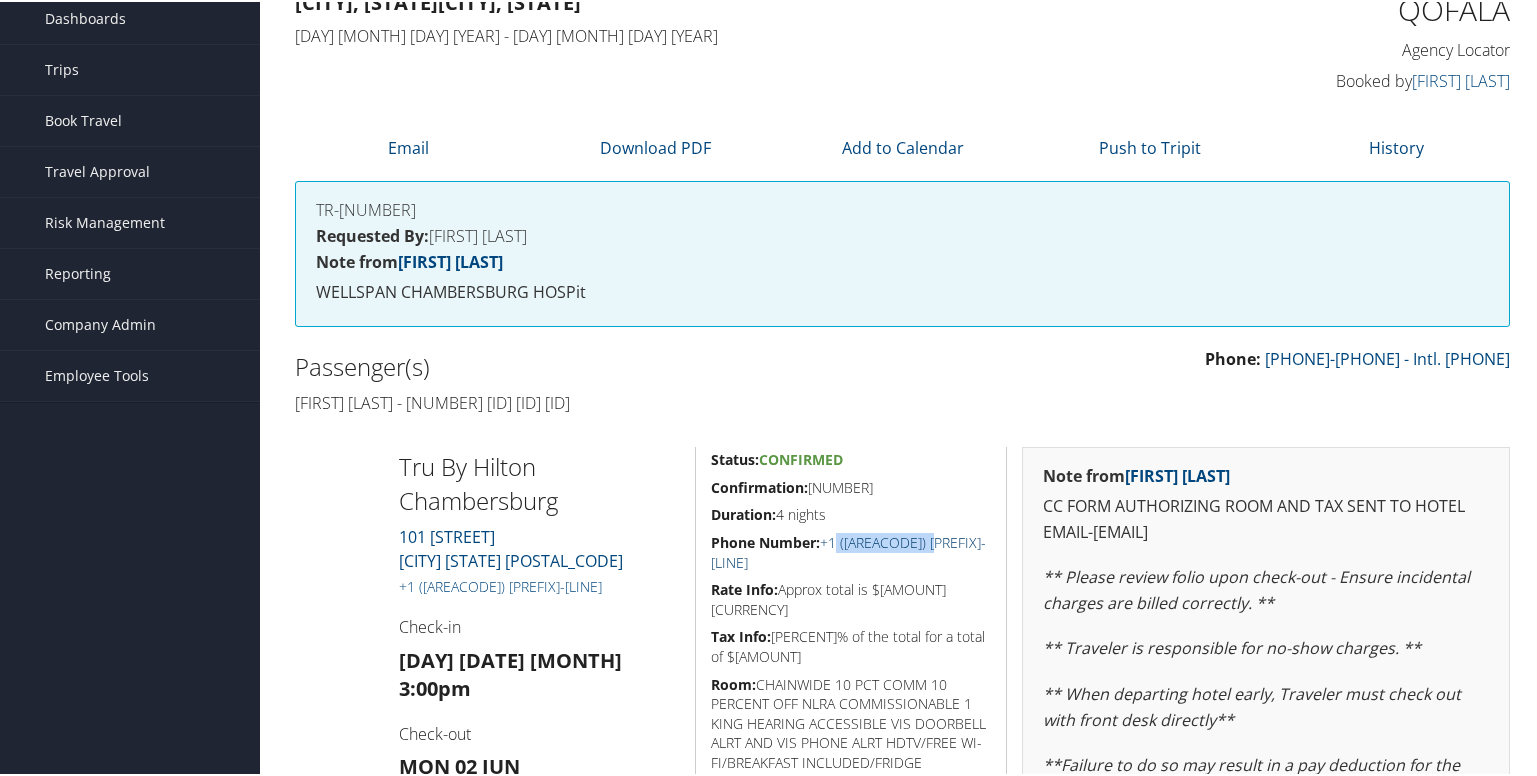 scroll, scrollTop: 300, scrollLeft: 0, axis: vertical 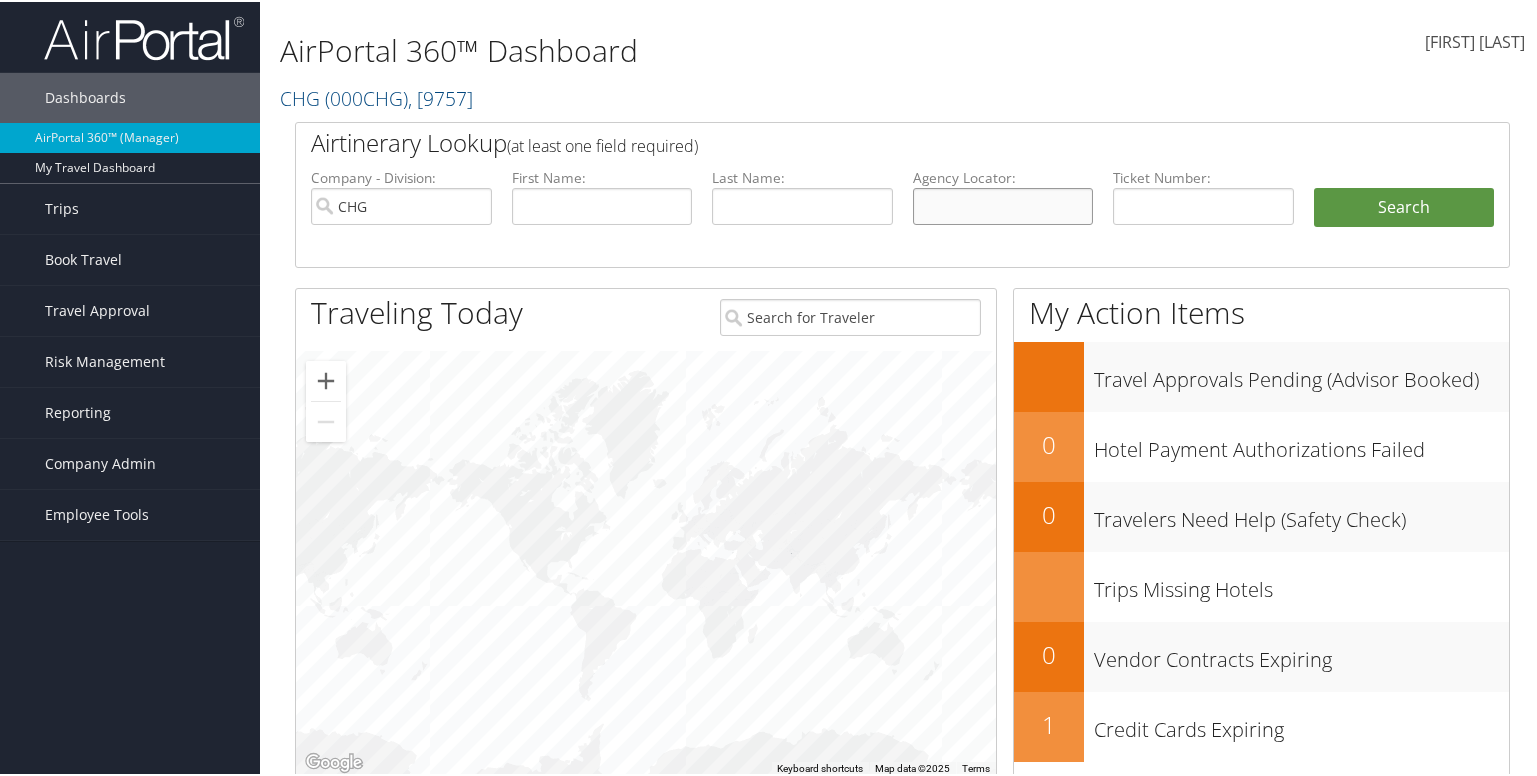 drag, startPoint x: 1012, startPoint y: 197, endPoint x: 1002, endPoint y: 201, distance: 10.770329 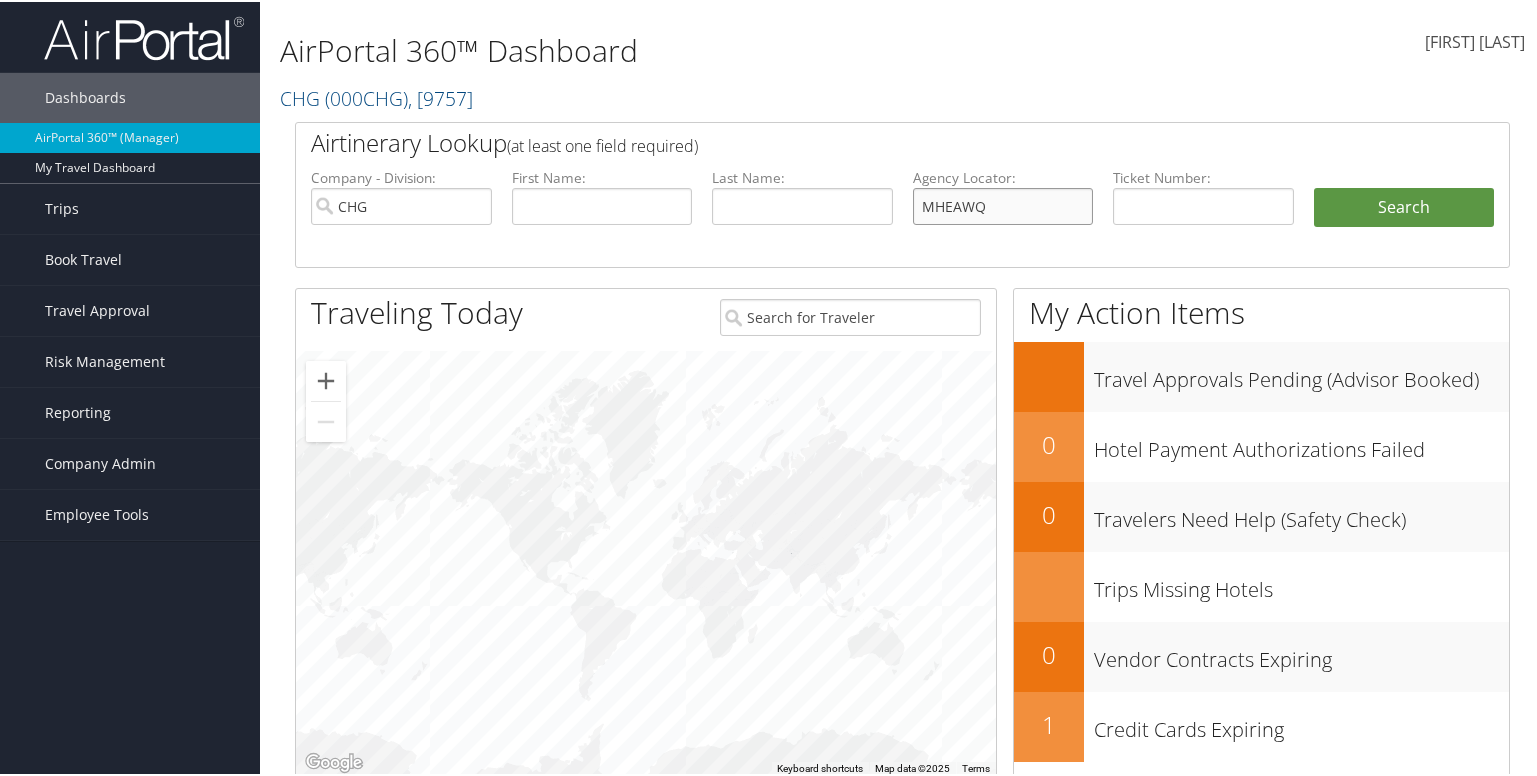 type on "MHEAWQ" 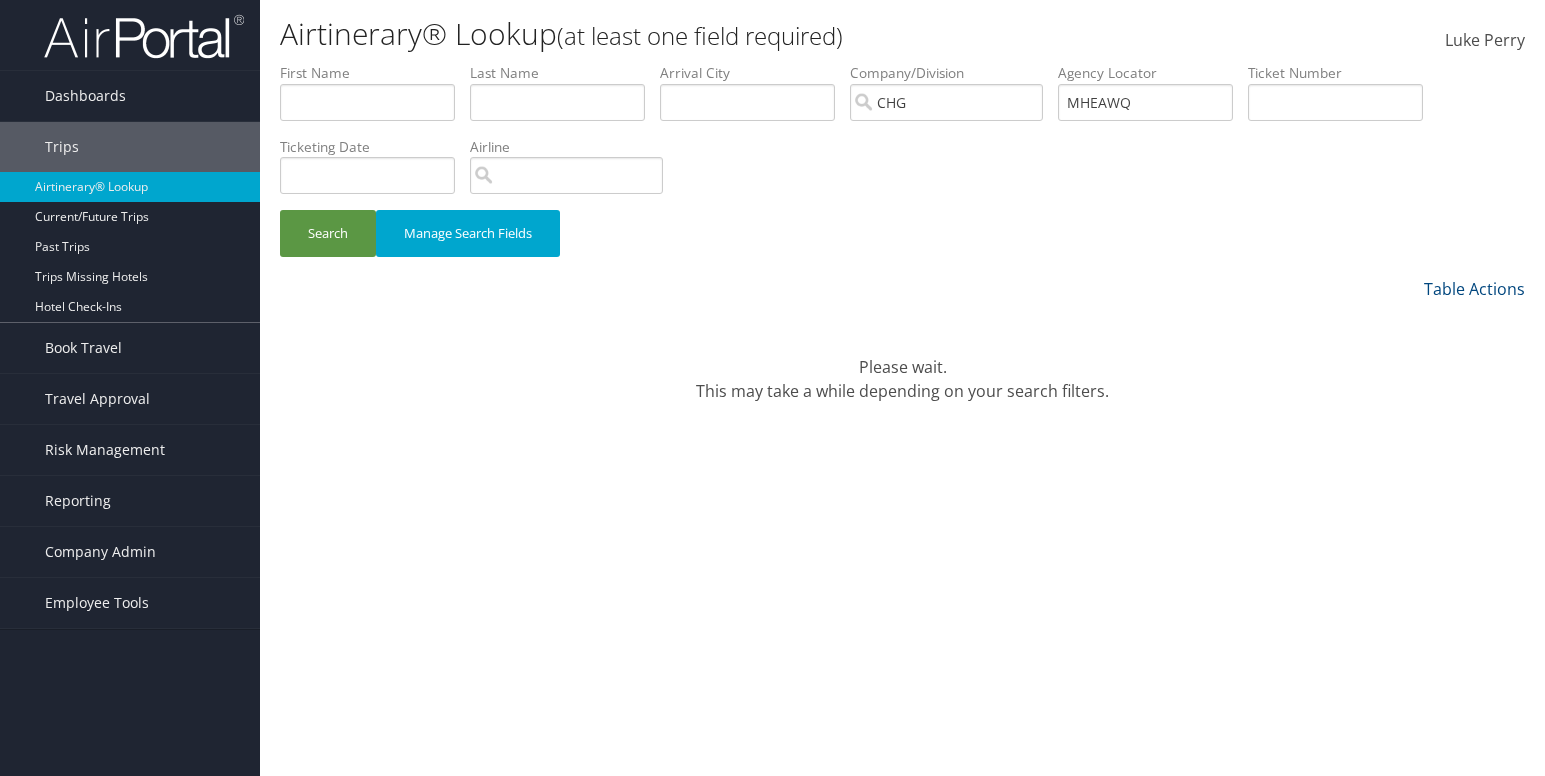 scroll, scrollTop: 0, scrollLeft: 0, axis: both 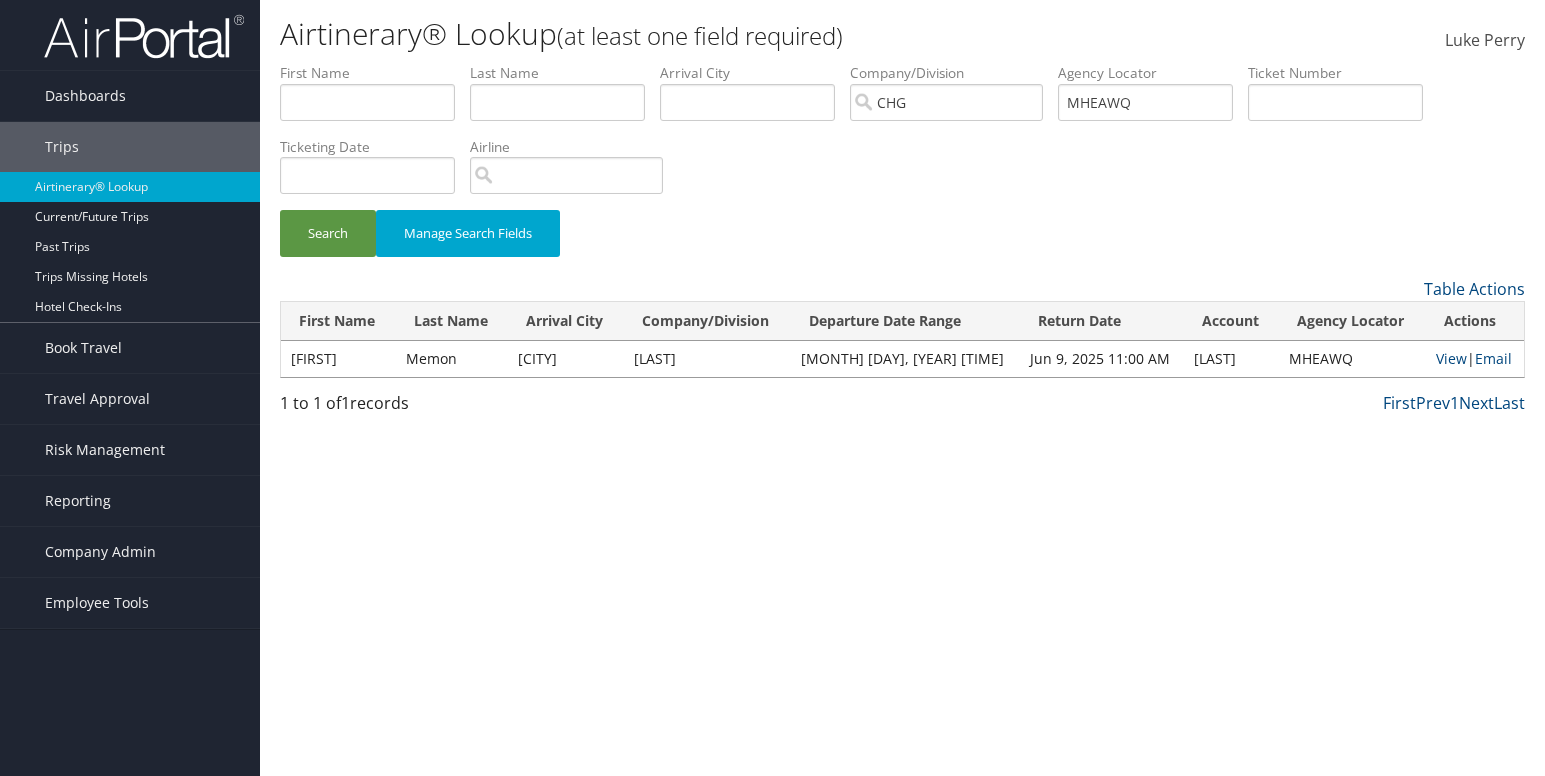 click on "Airtinerary® Lookup  (at least one field required)
Luke Perry
Luke Perry
My Settings
Travel Agency Contacts
View Travel Profile
Give Feedback
Sign Out" at bounding box center [902, 388] 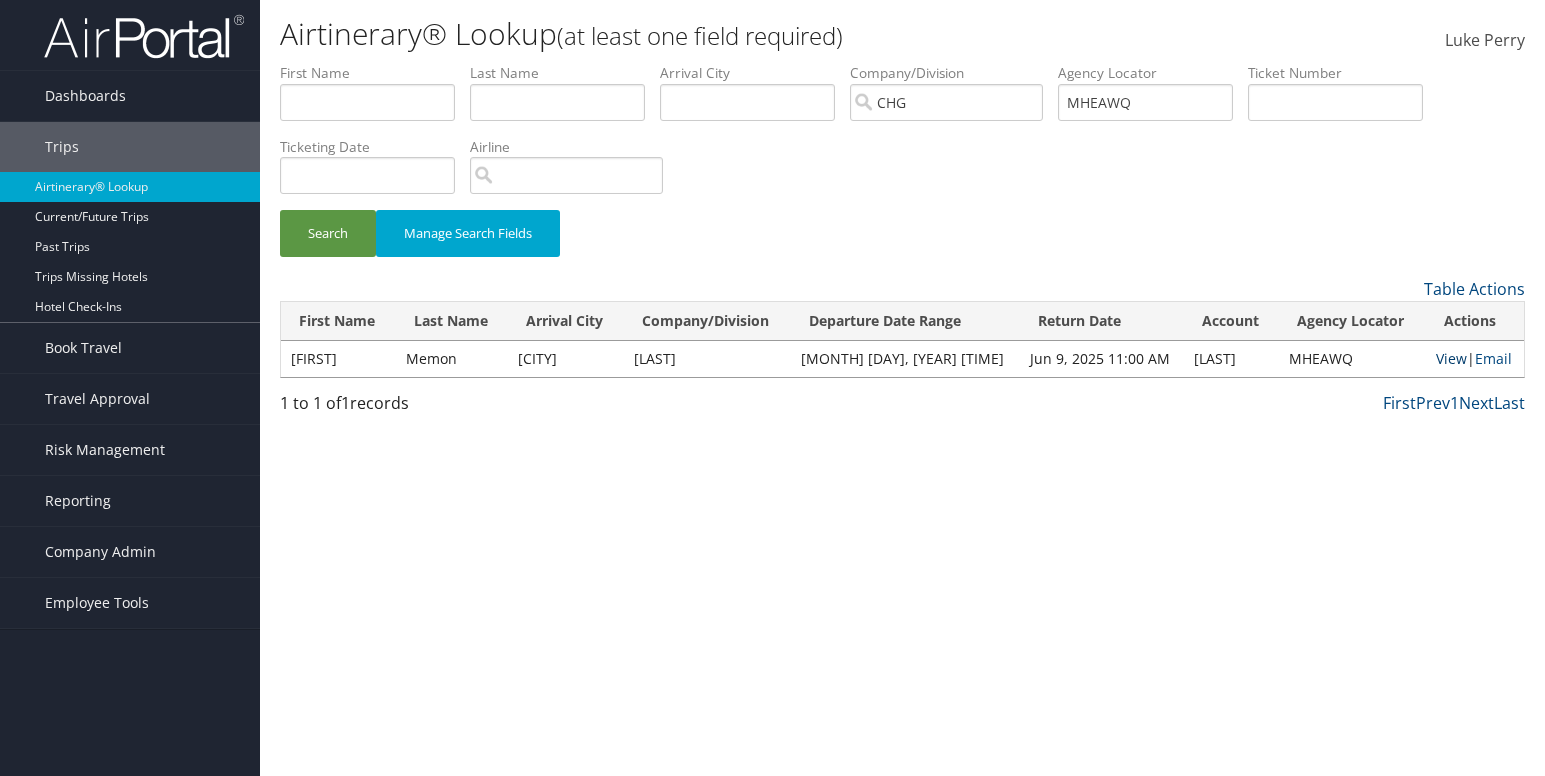 click on "View" at bounding box center (1451, 358) 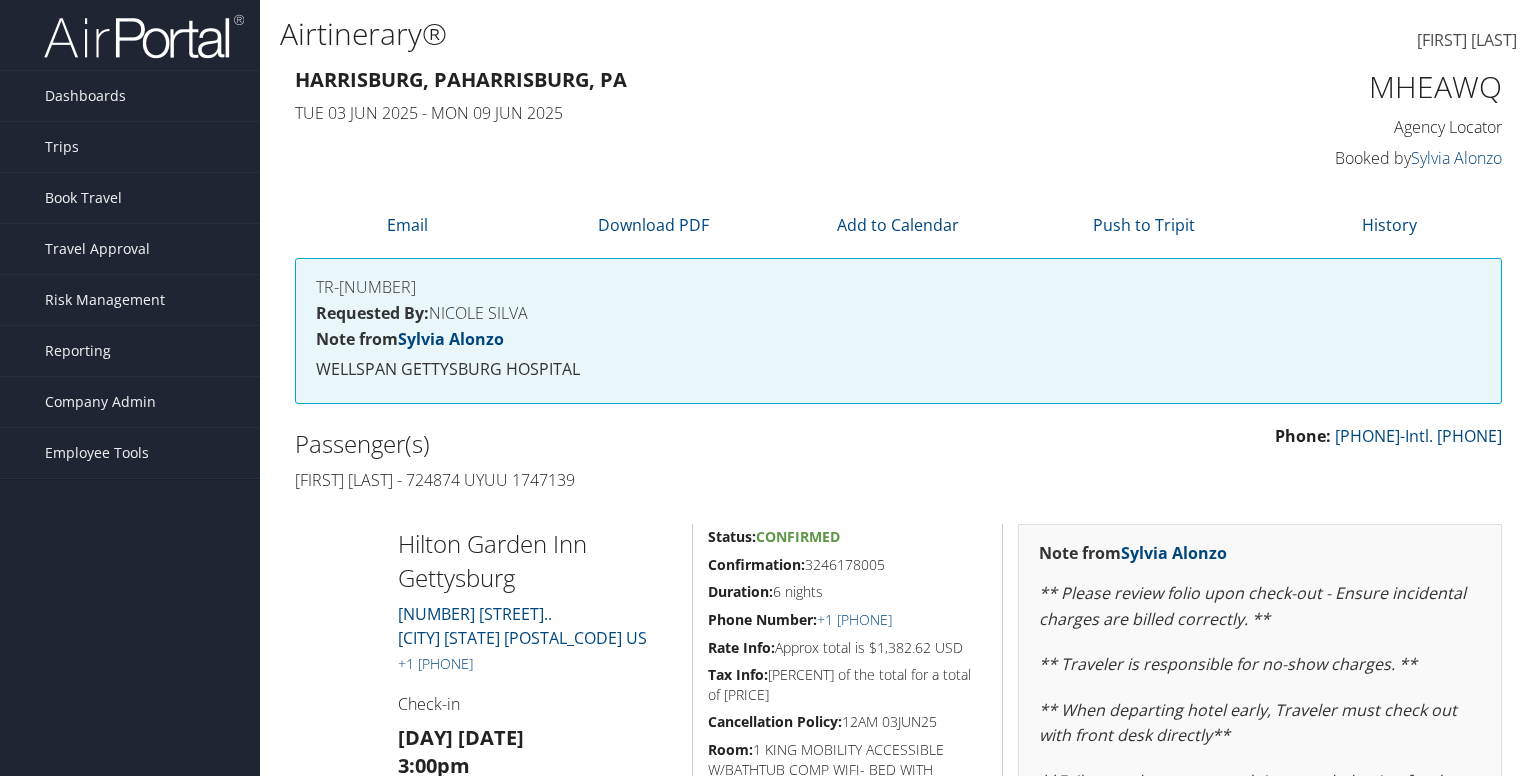 scroll, scrollTop: 100, scrollLeft: 0, axis: vertical 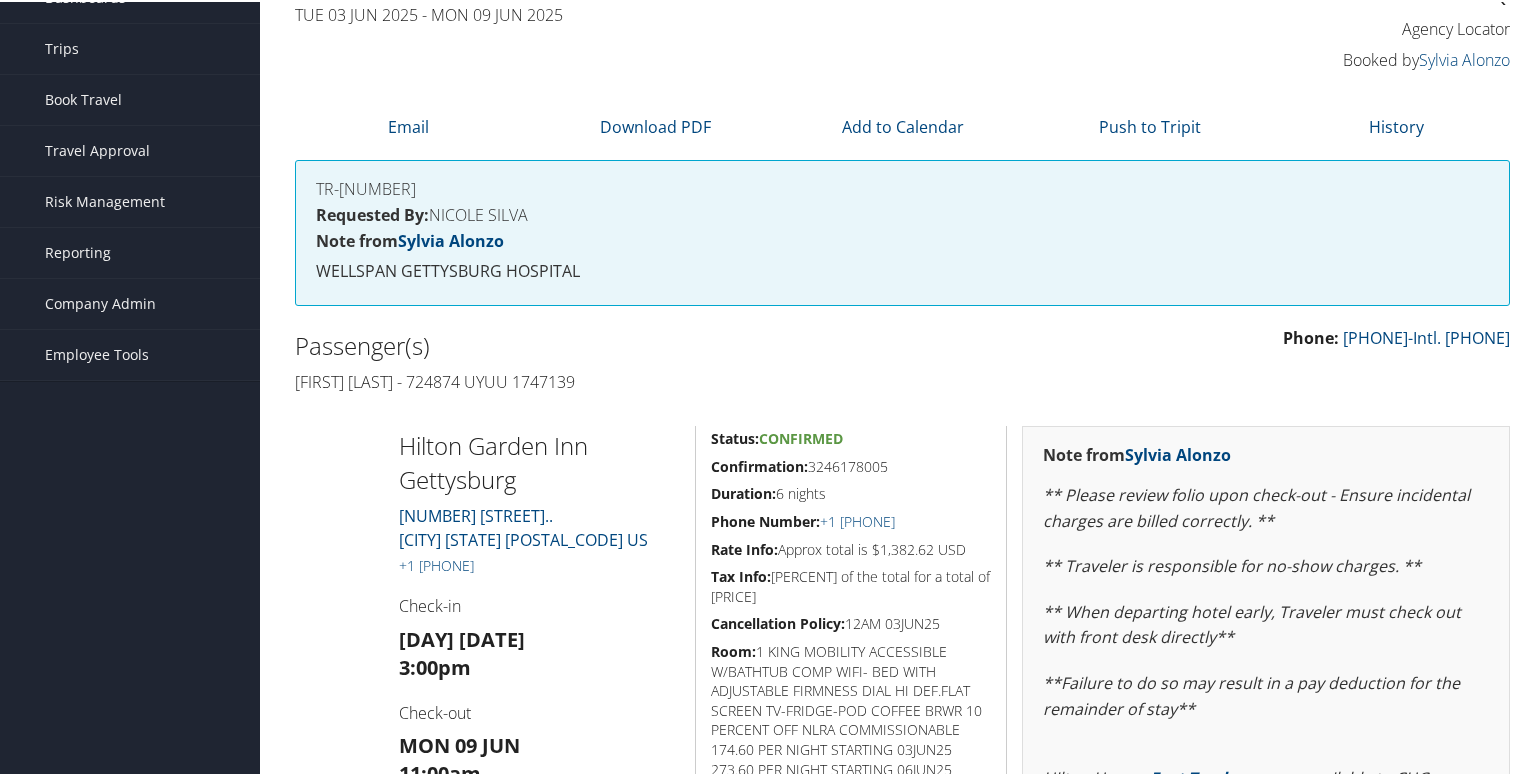 click on "[FIRST] [LAST] - 724874 UYUU 1747139" at bounding box center [591, 380] 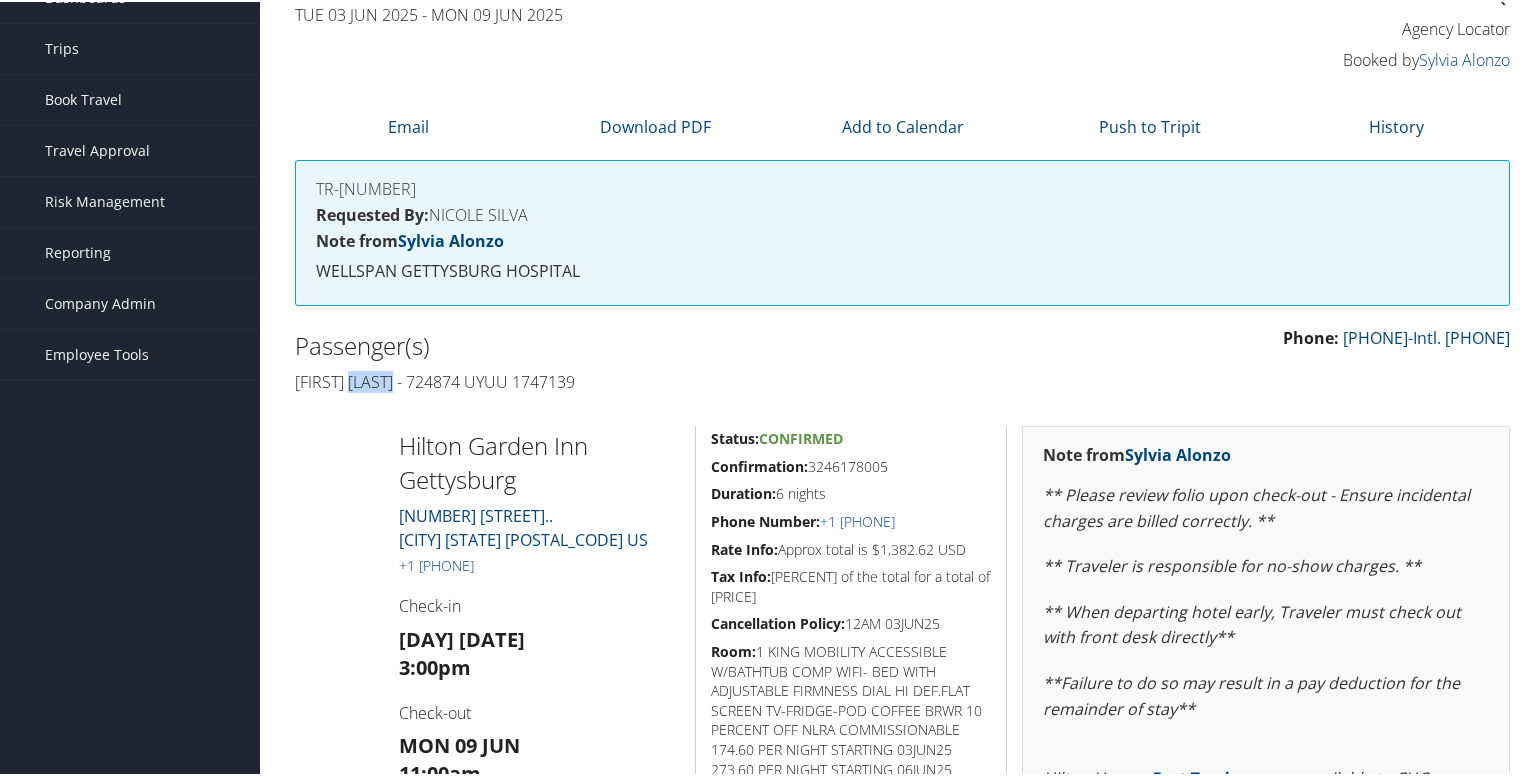 click on "[FIRST] [LAST] - 724874 UYUU 1747139" at bounding box center [591, 380] 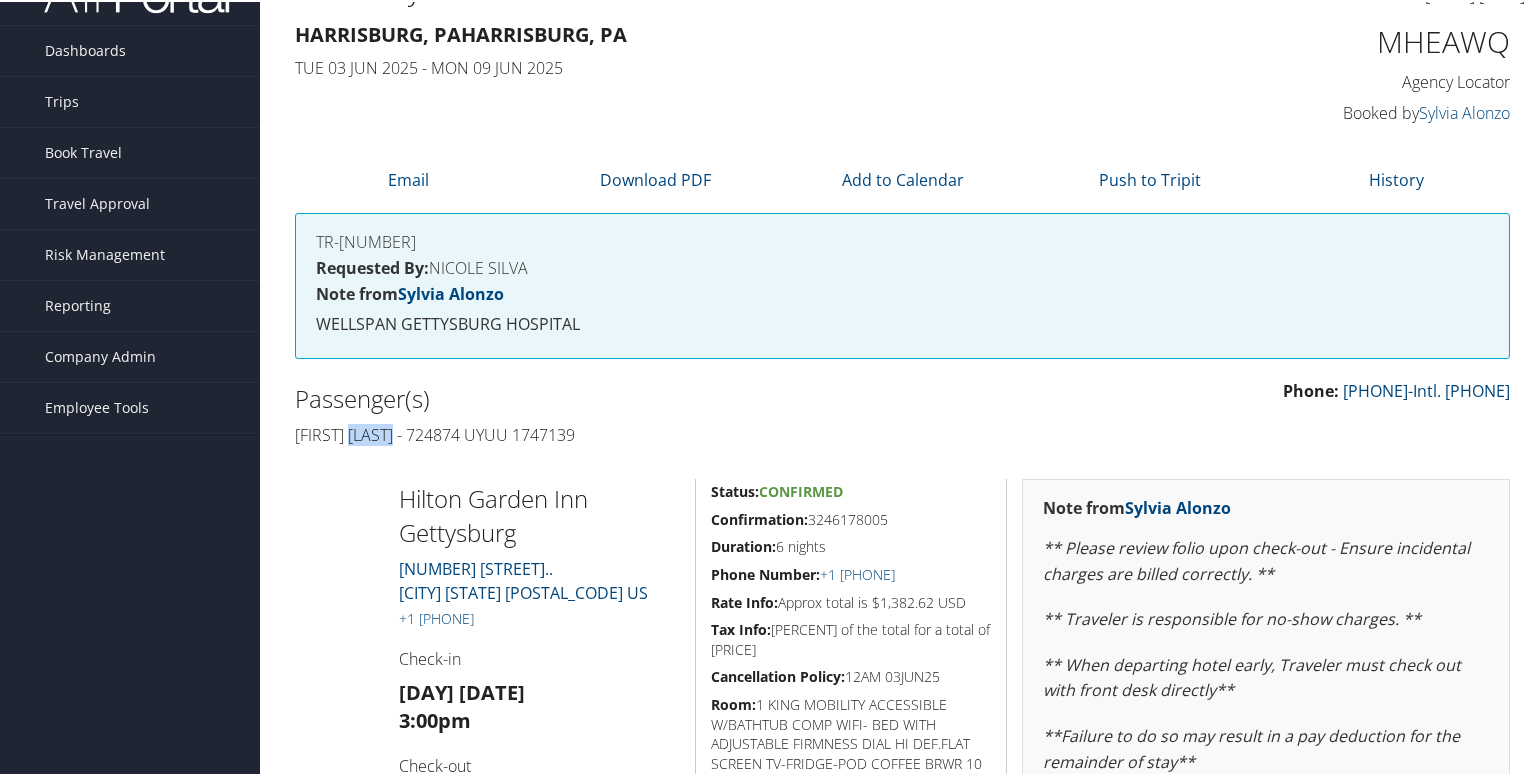 scroll, scrollTop: 0, scrollLeft: 0, axis: both 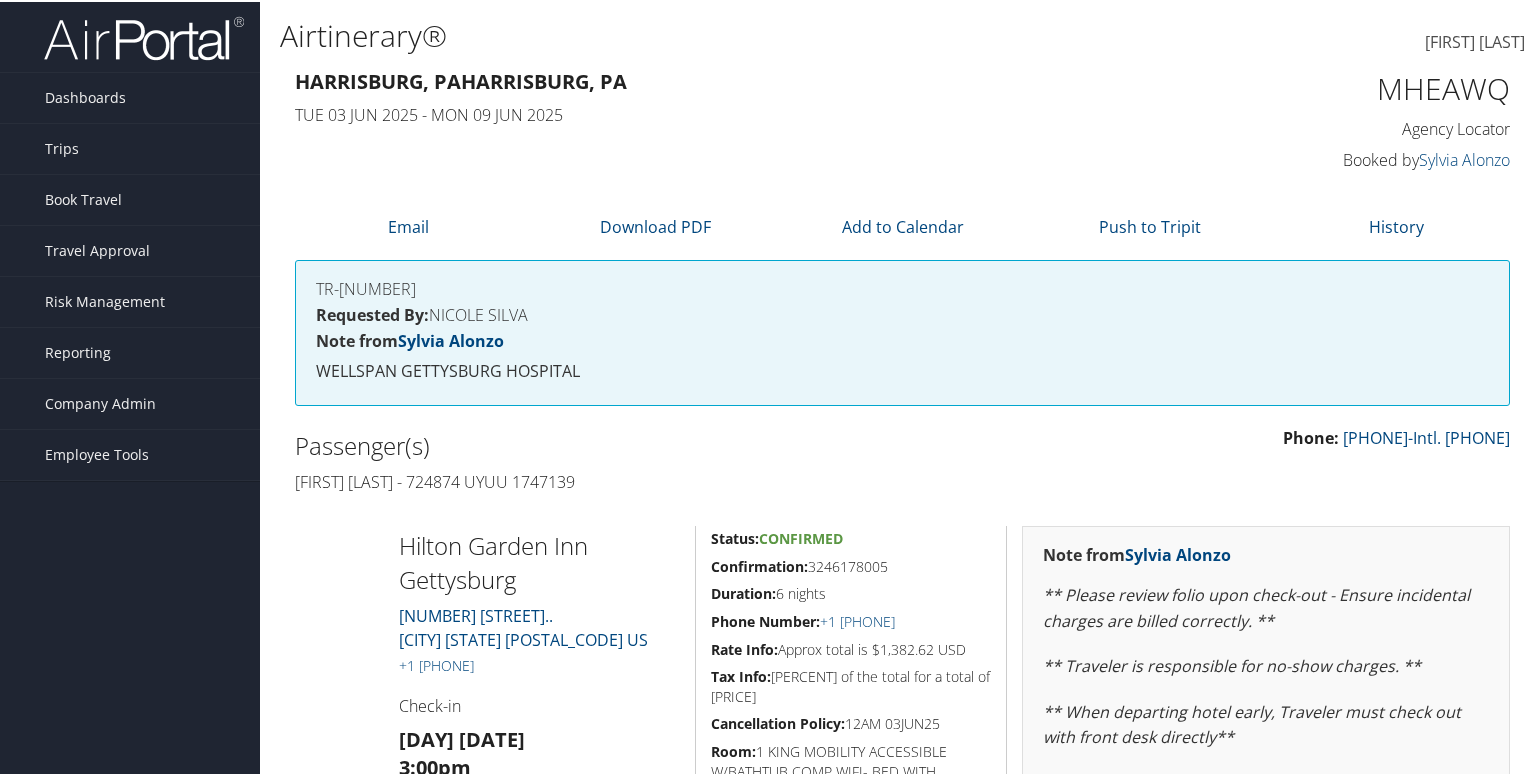 click on "MHEAWQ" at bounding box center [1369, 87] 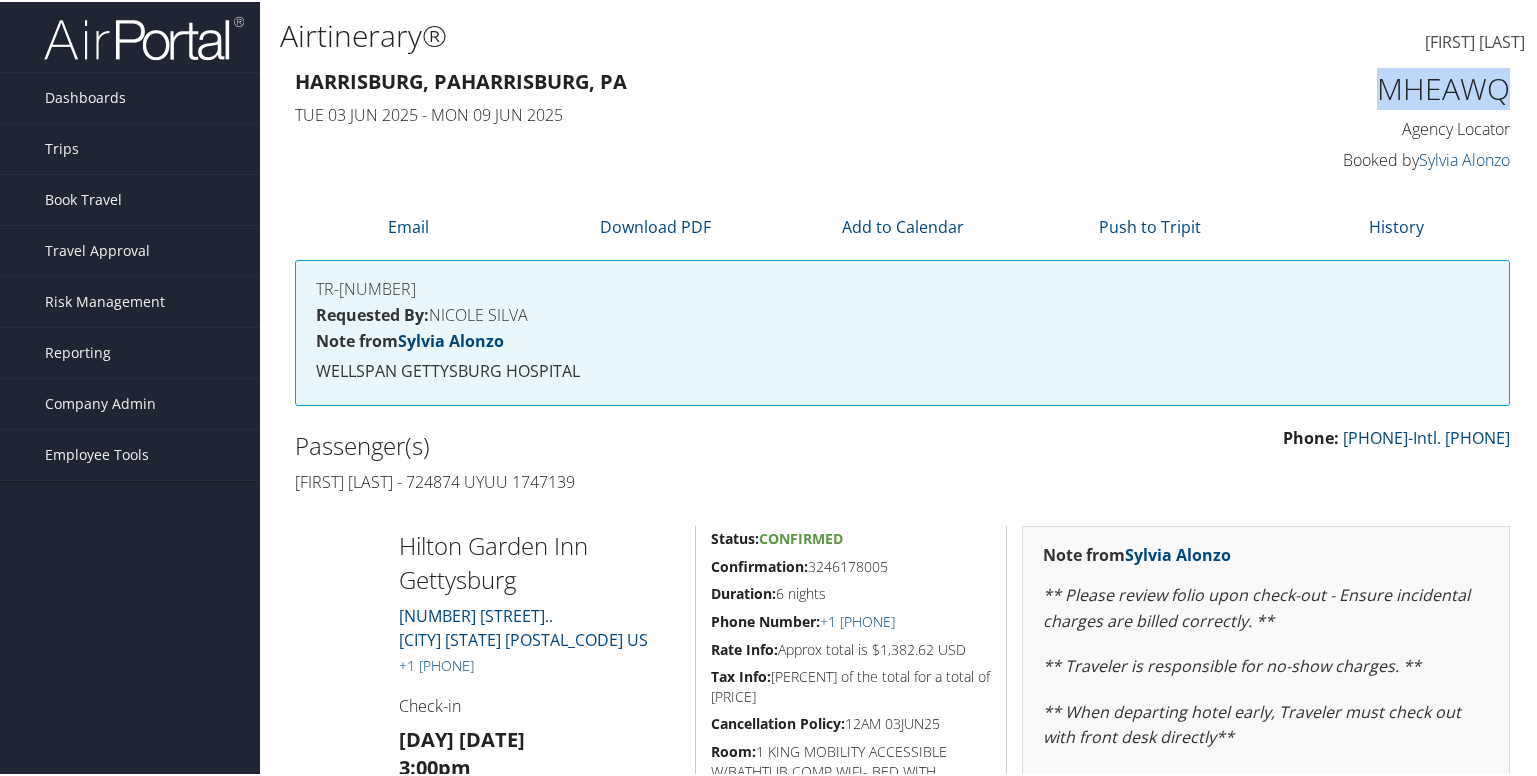 click on "MHEAWQ" at bounding box center [1369, 87] 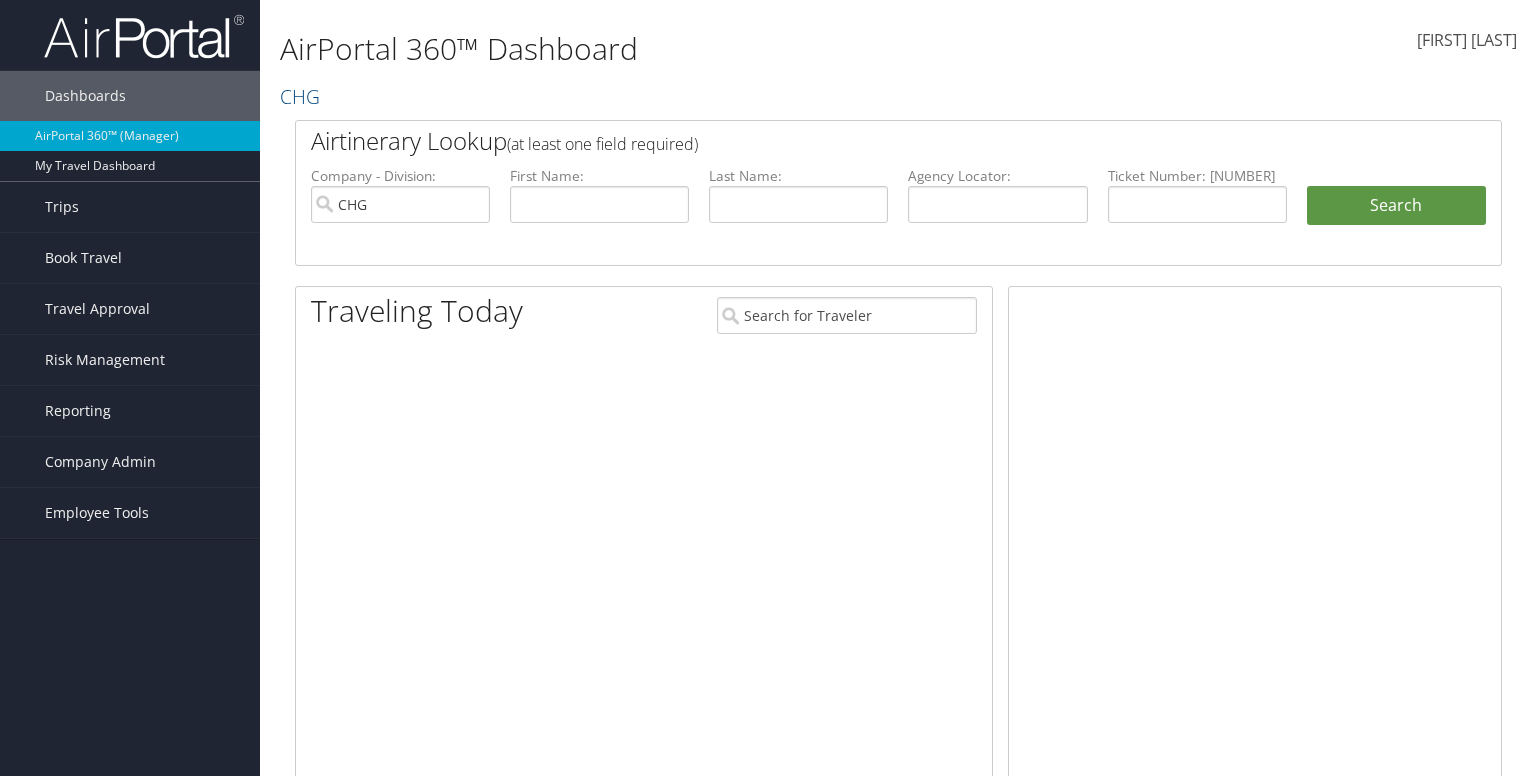 scroll, scrollTop: 0, scrollLeft: 0, axis: both 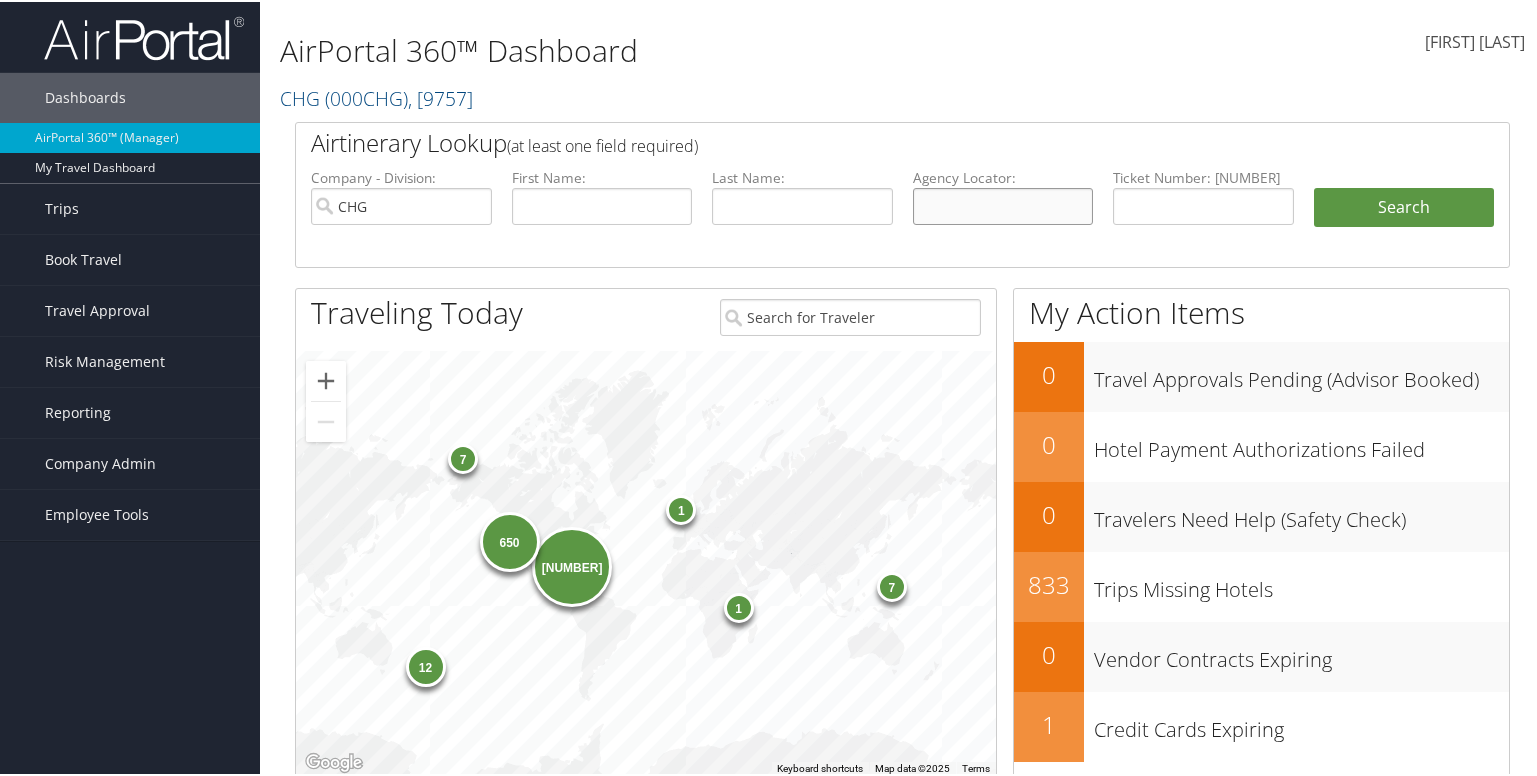 click at bounding box center [1003, 204] 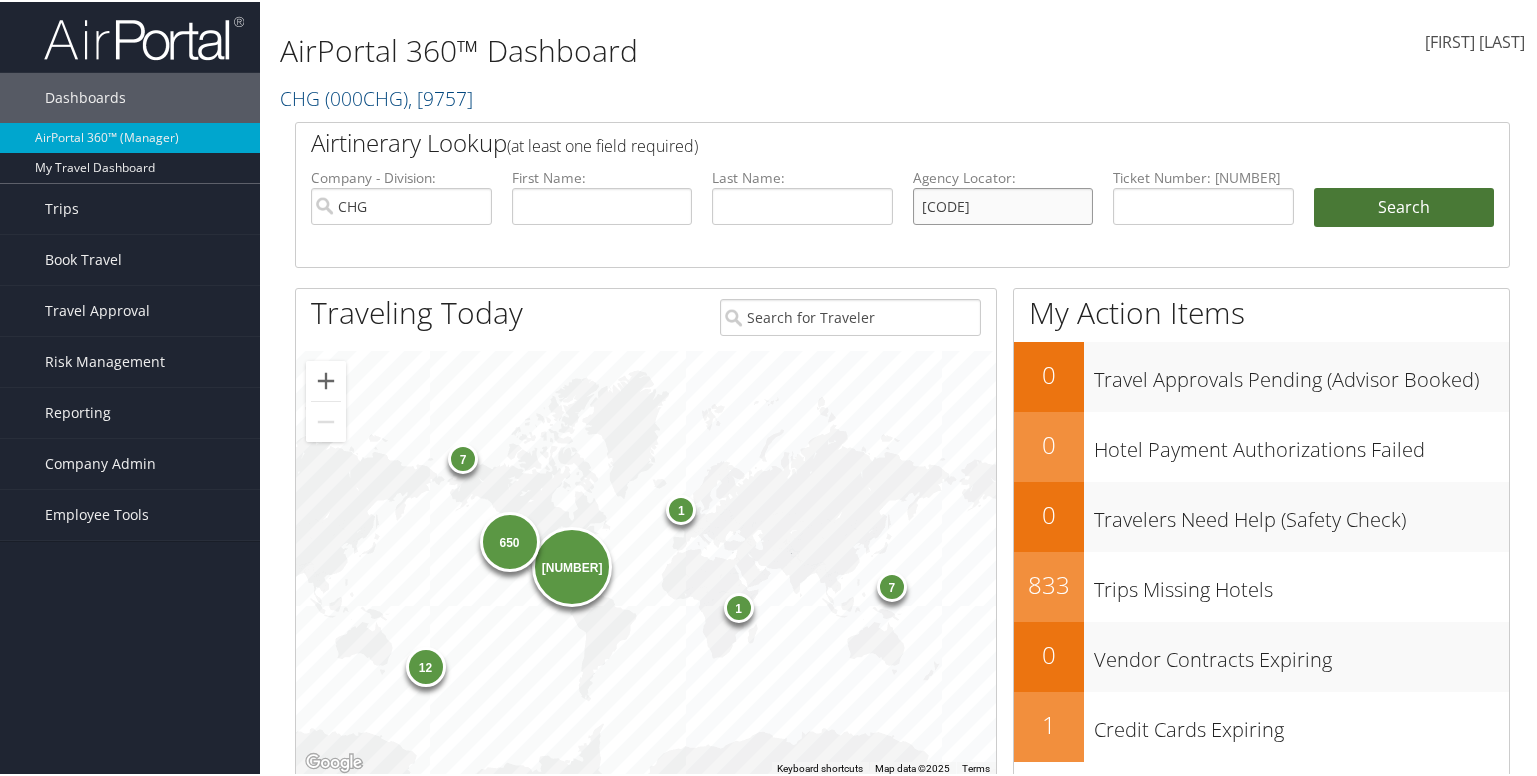type on "[CODE]" 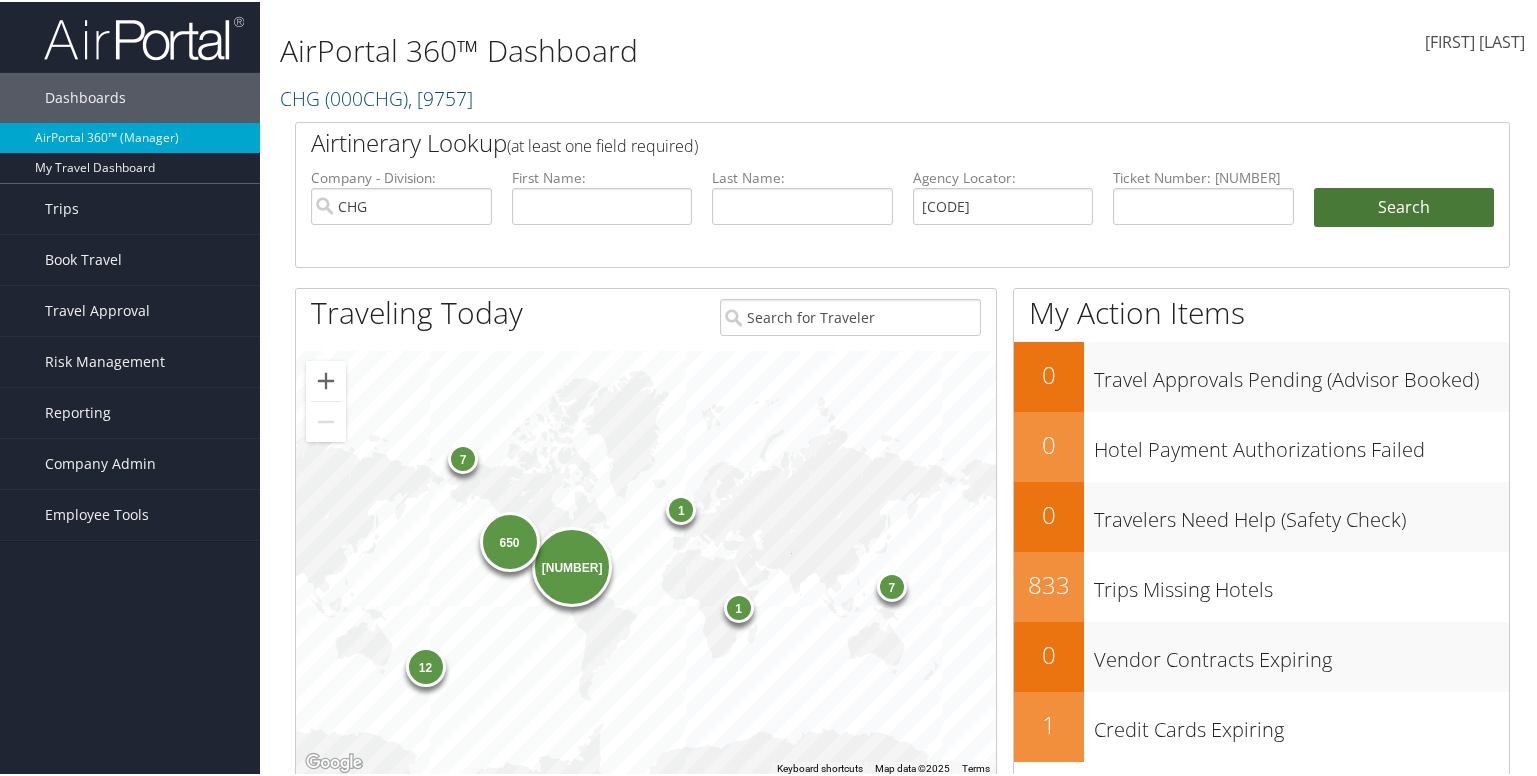 click on "Search" at bounding box center (1404, 206) 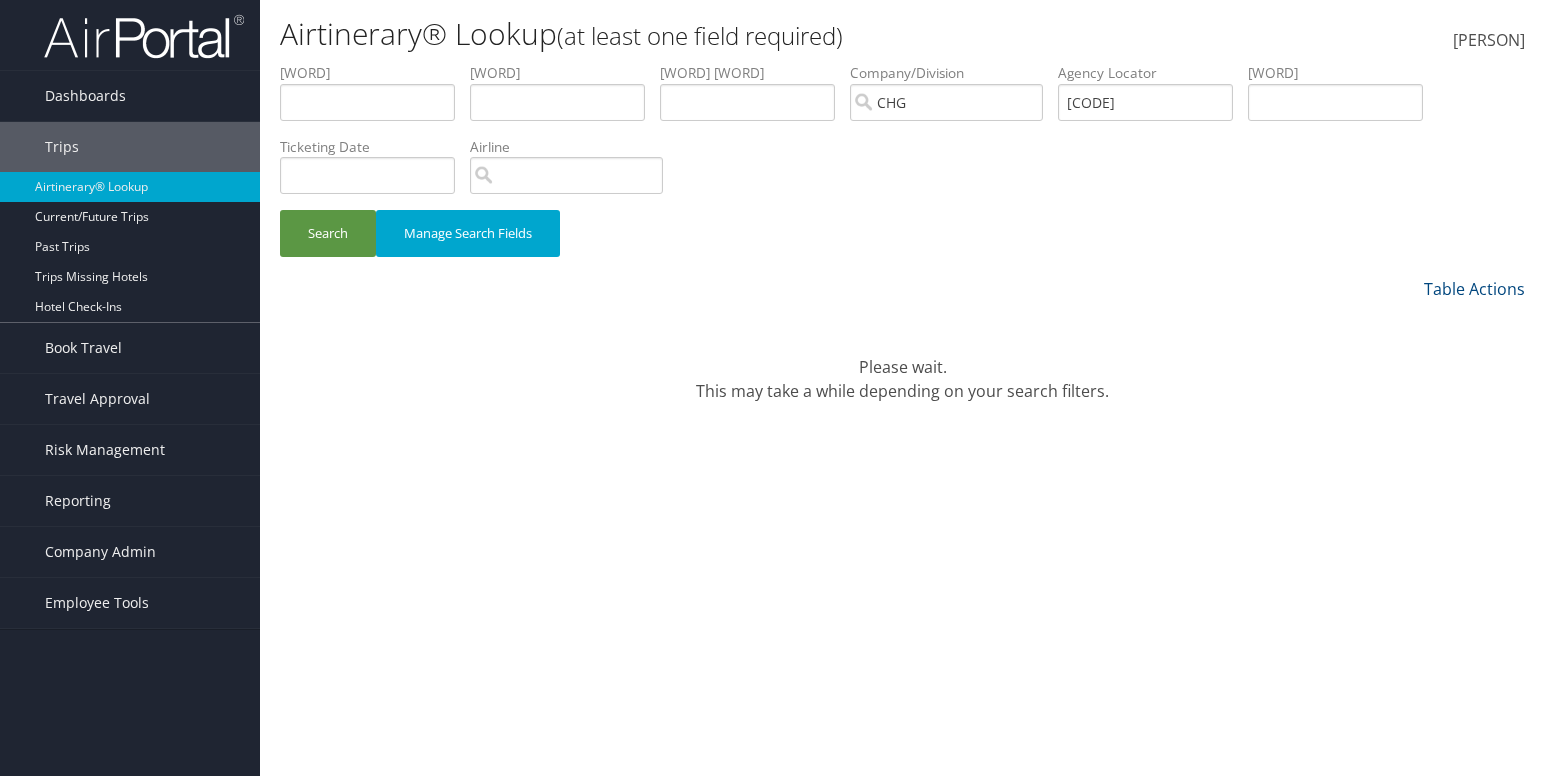scroll, scrollTop: 0, scrollLeft: 0, axis: both 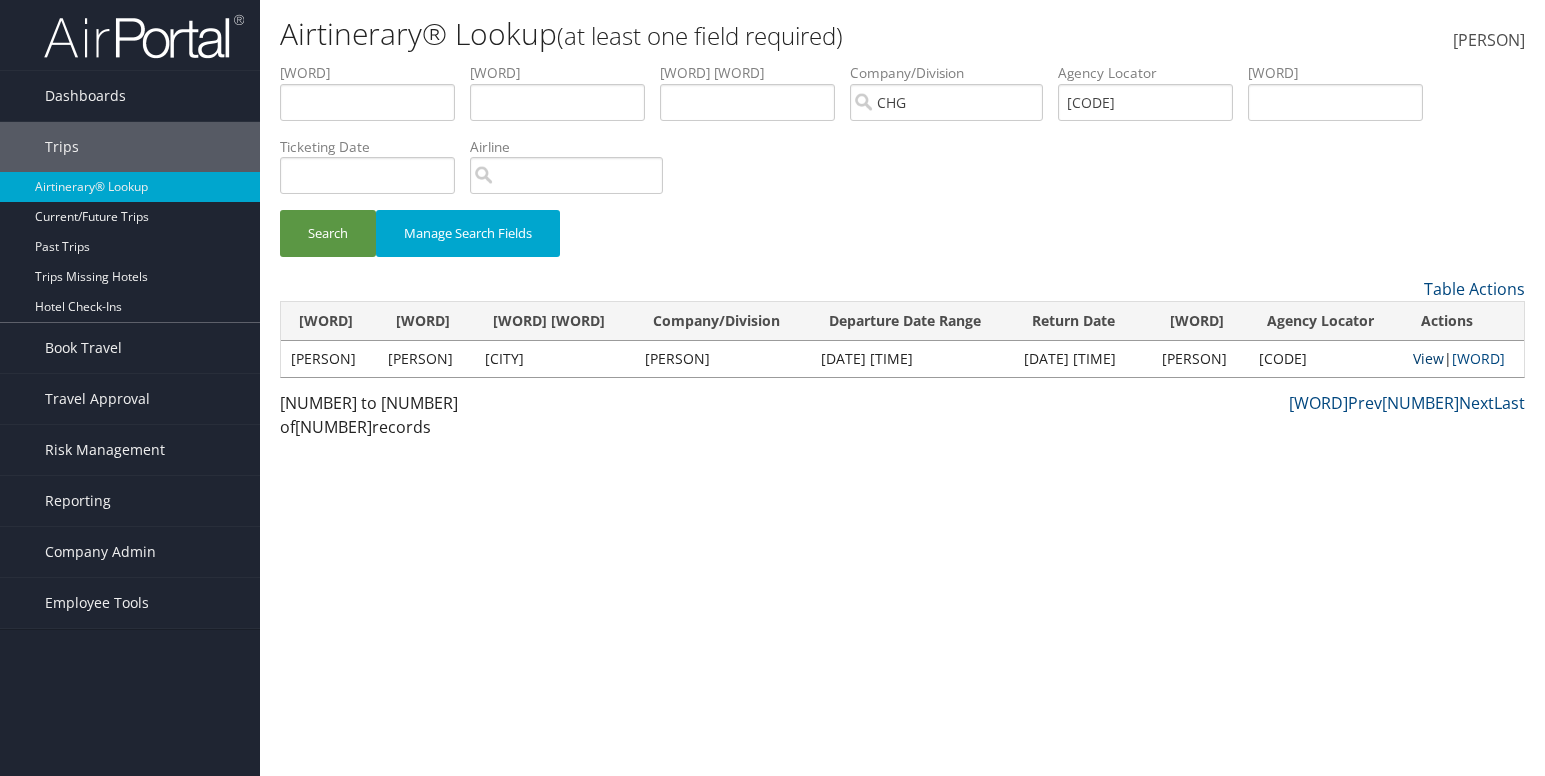 click on "View" at bounding box center (1428, 358) 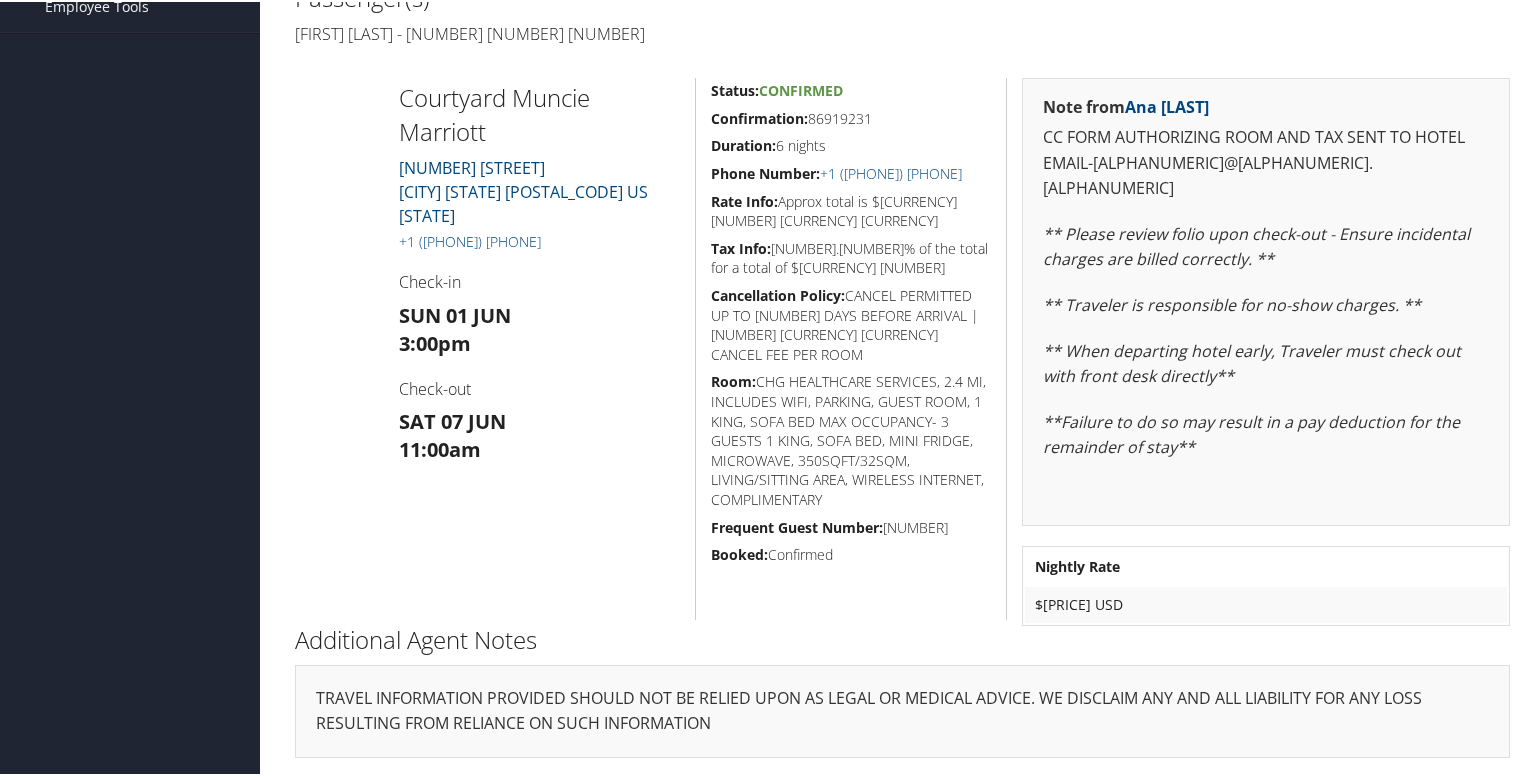 scroll, scrollTop: 457, scrollLeft: 0, axis: vertical 